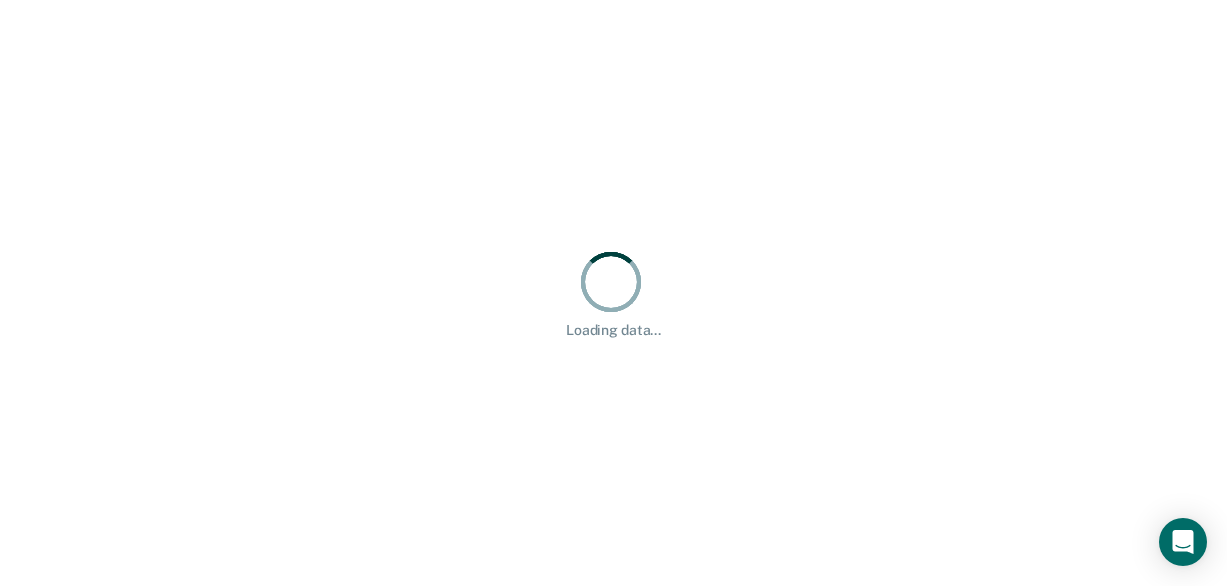 scroll, scrollTop: 0, scrollLeft: 0, axis: both 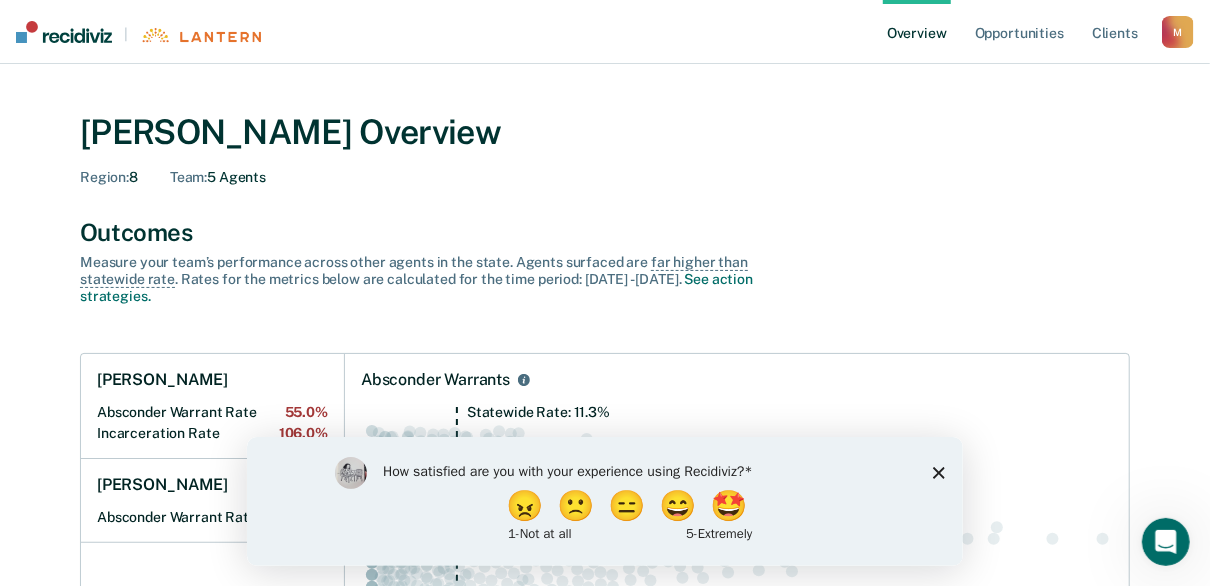 click 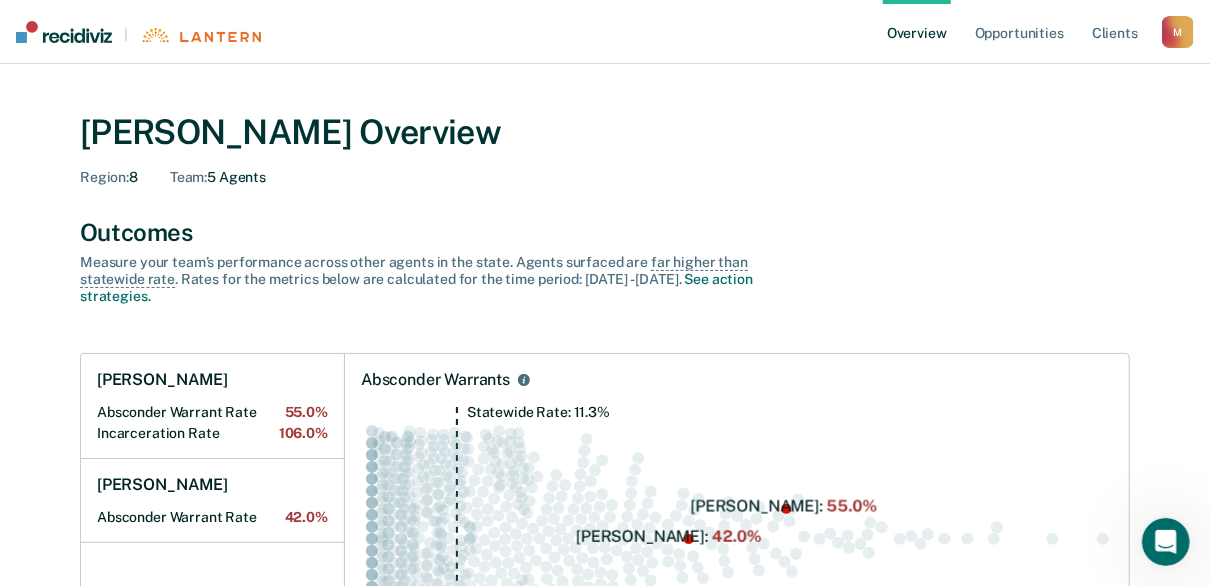 click on "Overview" at bounding box center (917, 32) 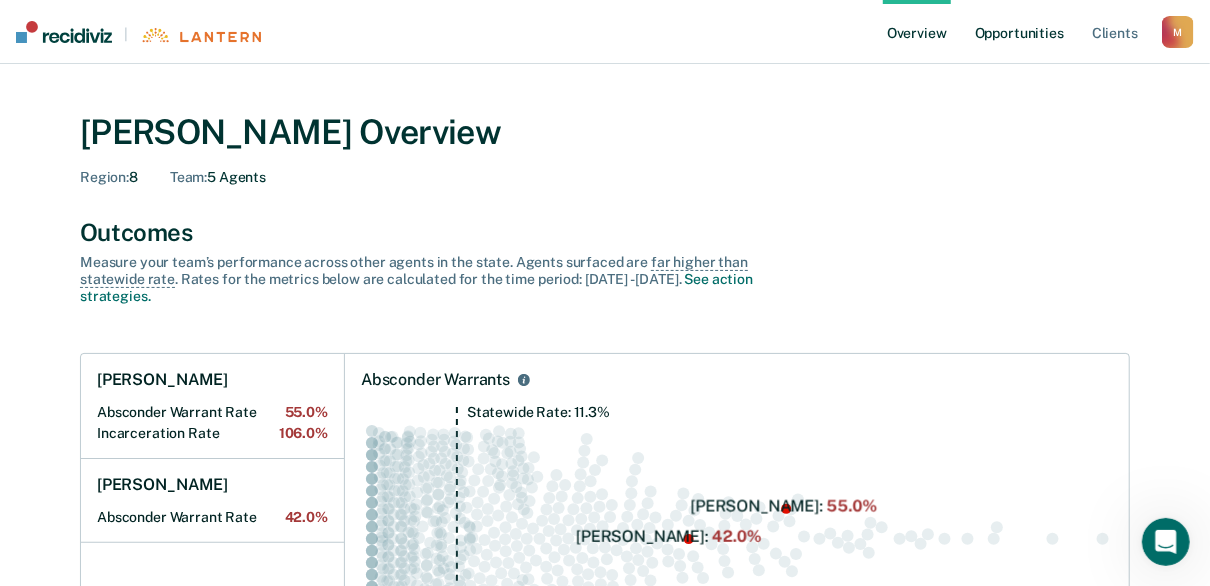 click on "Opportunities" at bounding box center (1019, 32) 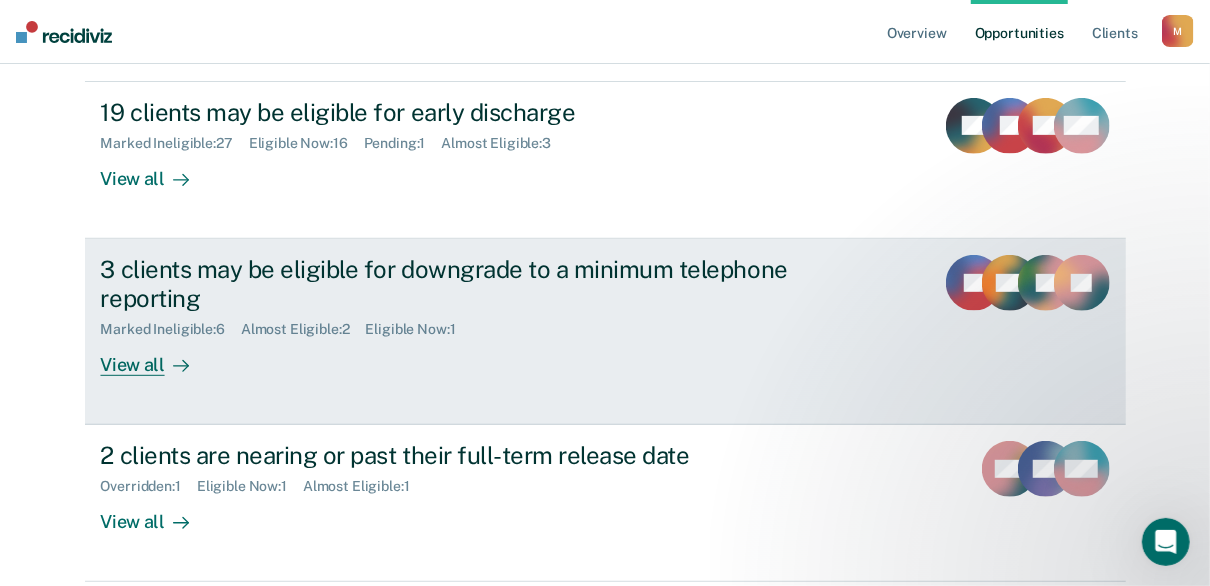 scroll, scrollTop: 444, scrollLeft: 0, axis: vertical 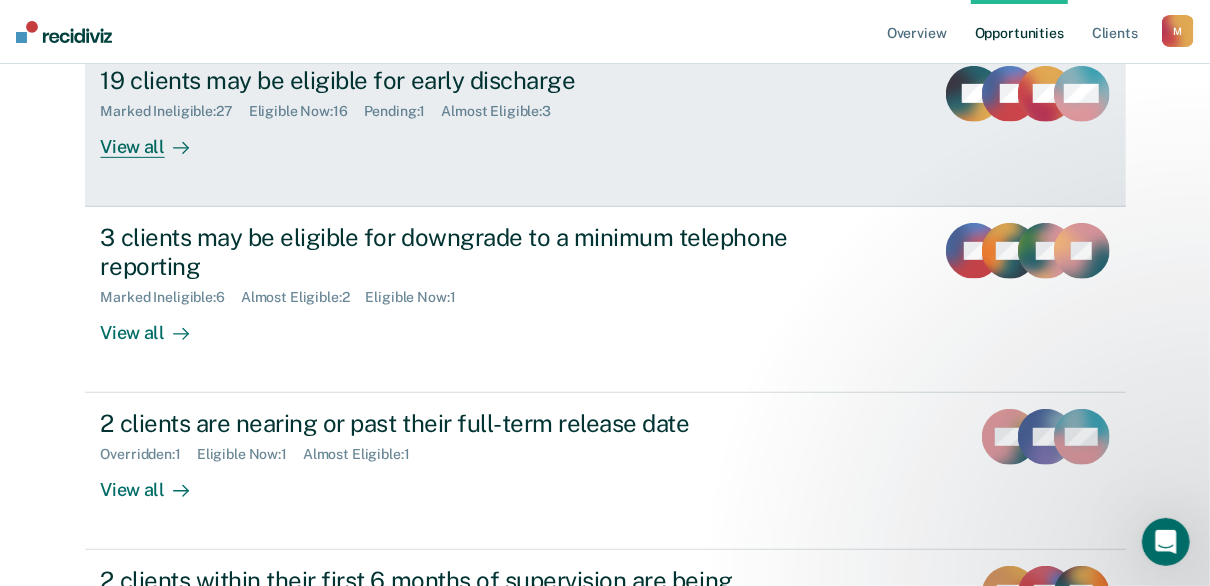 click on "View all" at bounding box center [157, 138] 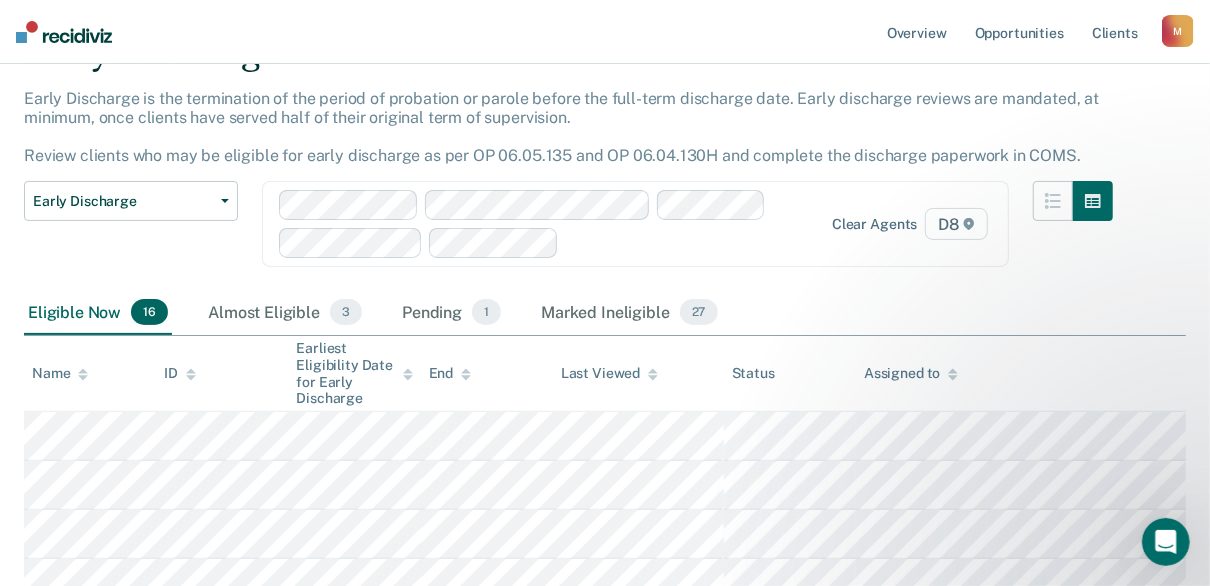 scroll, scrollTop: 0, scrollLeft: 0, axis: both 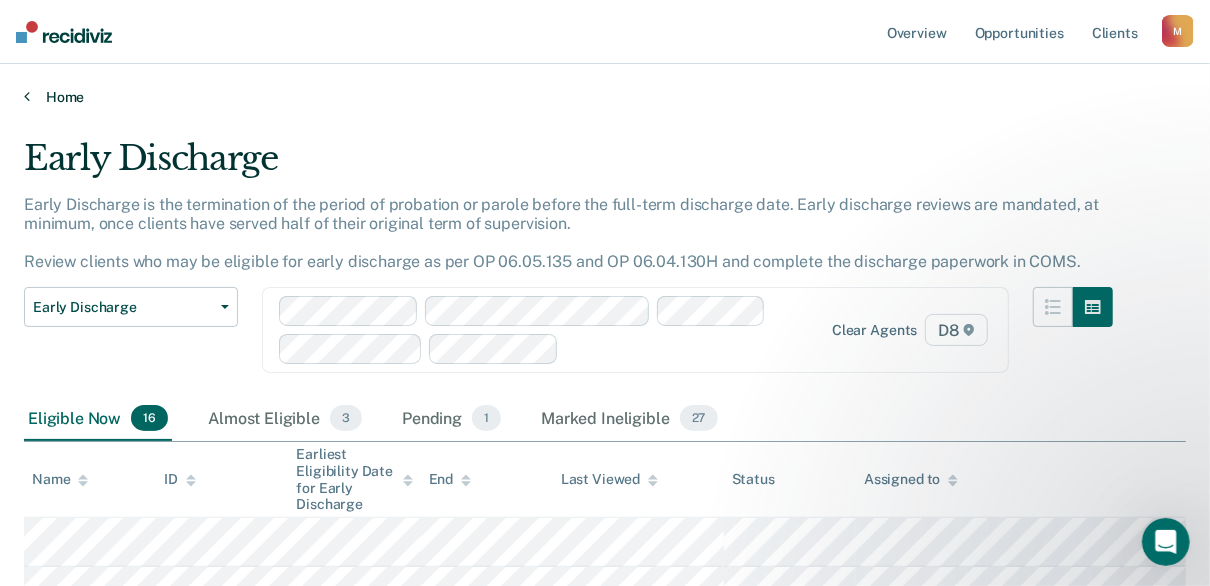 click on "Home" at bounding box center [605, 97] 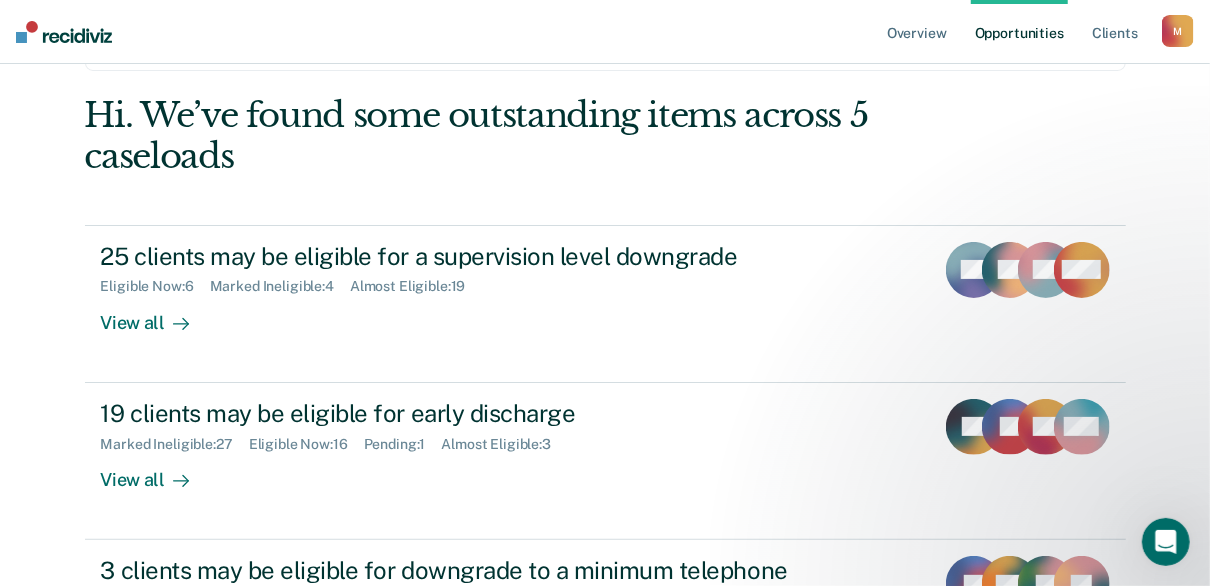 scroll, scrollTop: 222, scrollLeft: 0, axis: vertical 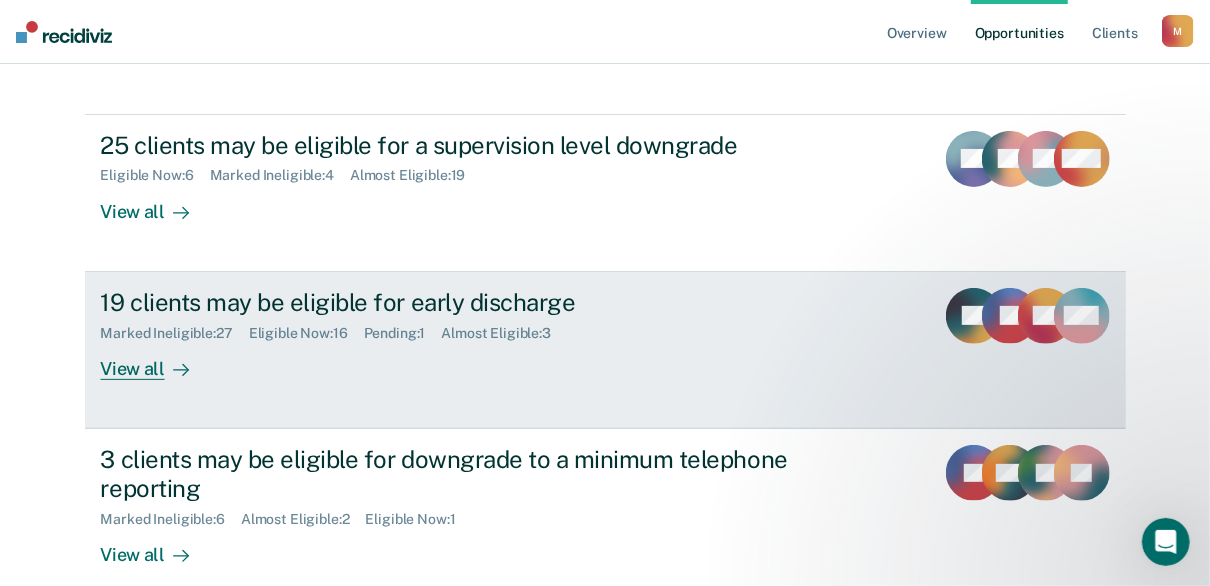 click on "View all" at bounding box center [157, 360] 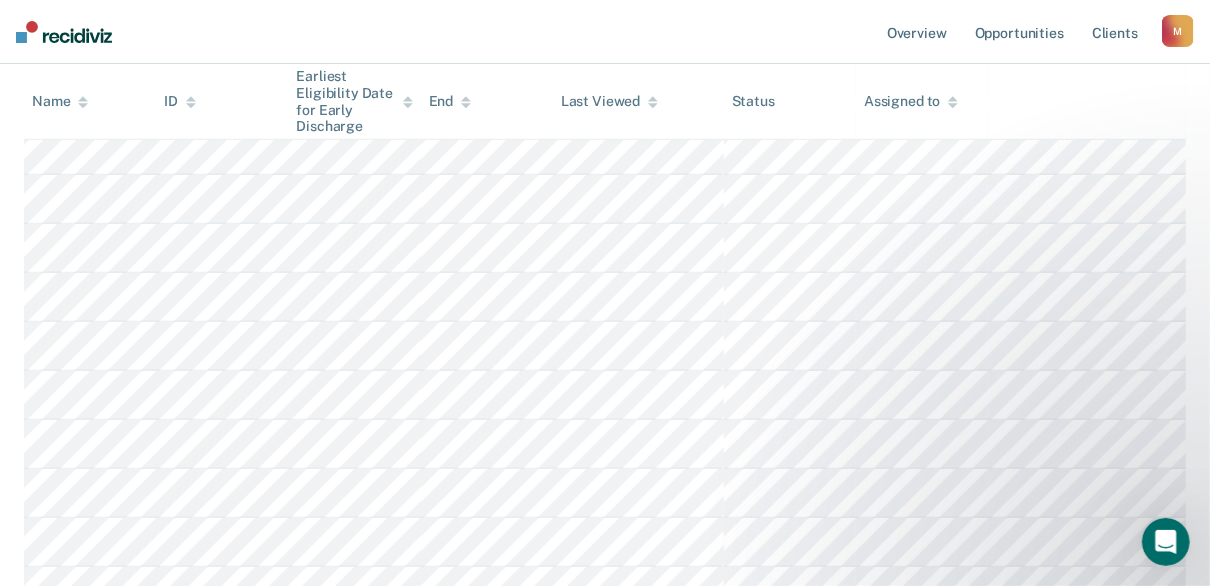 scroll, scrollTop: 302, scrollLeft: 0, axis: vertical 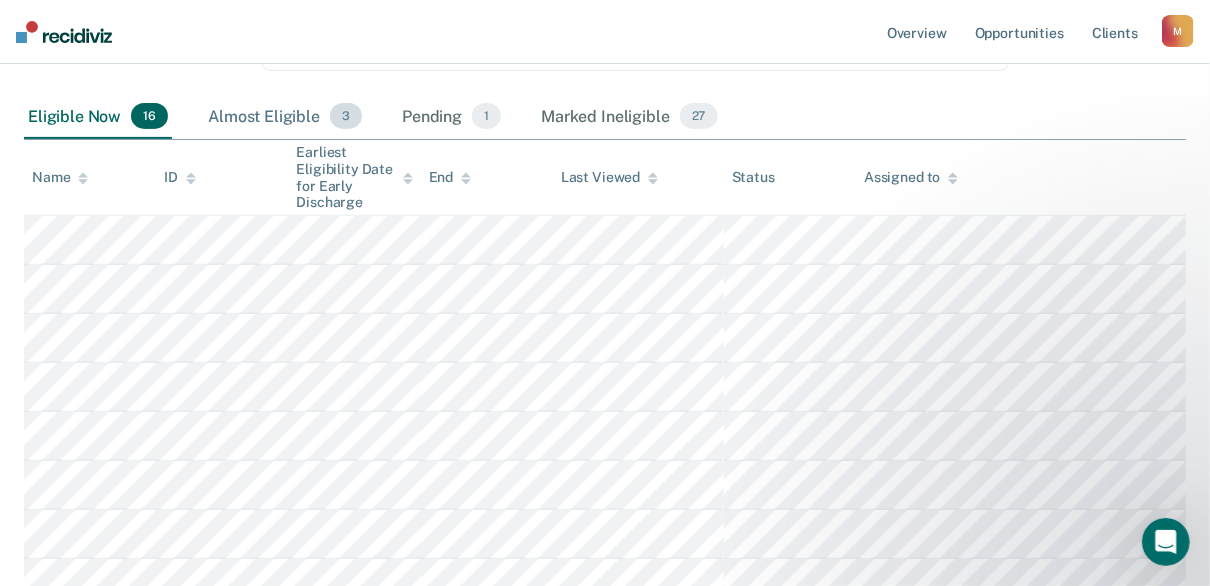 click on "Almost Eligible 3" at bounding box center (285, 117) 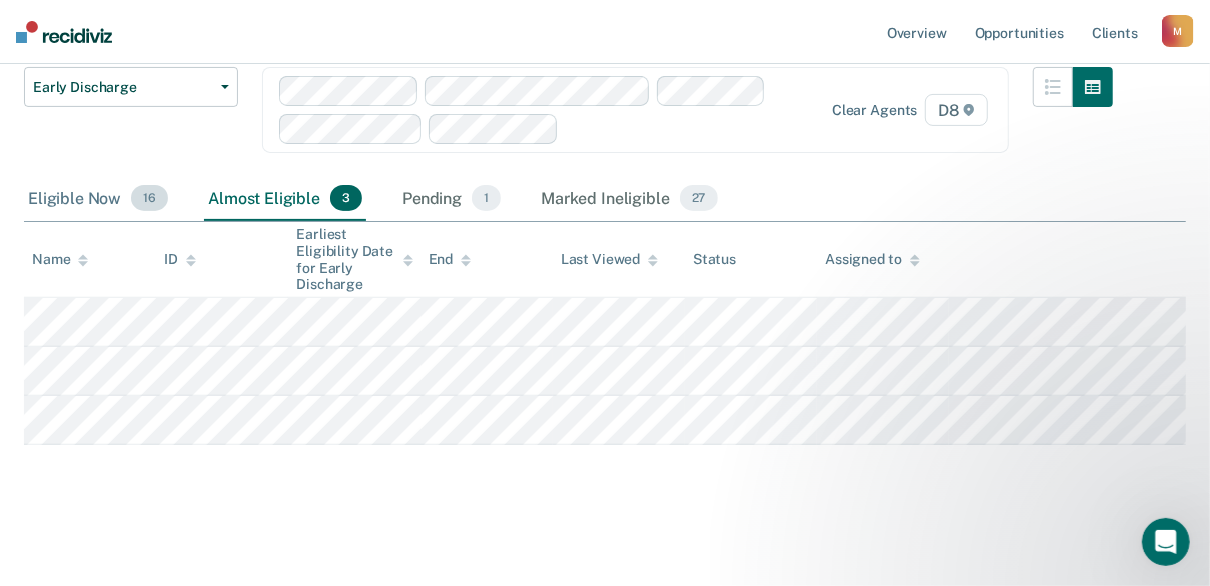 click on "Eligible Now 16" at bounding box center [98, 199] 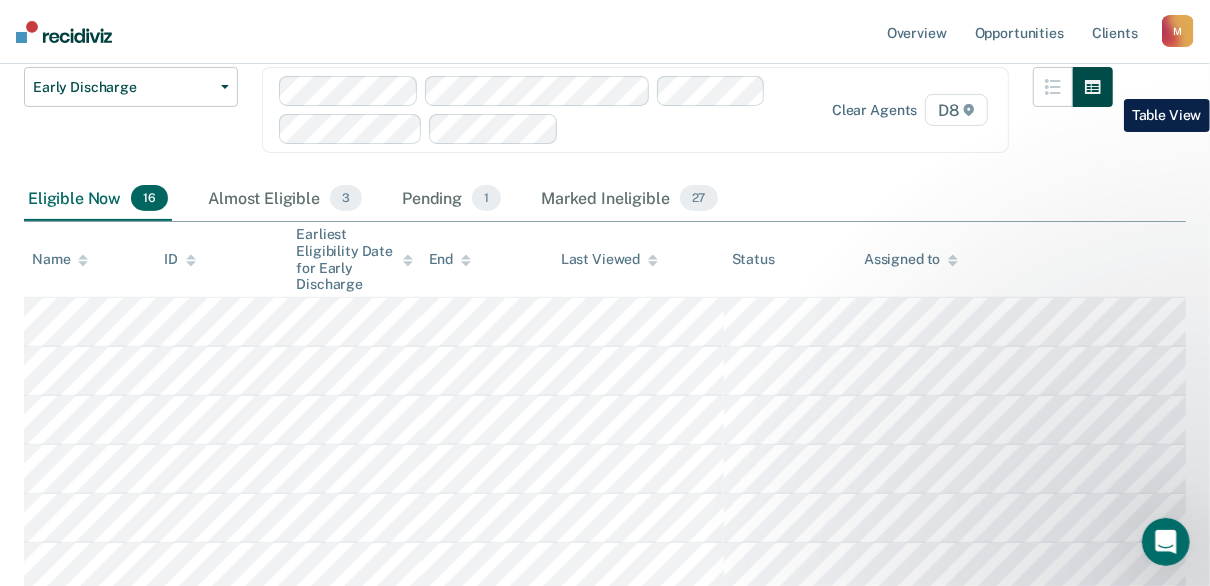 click 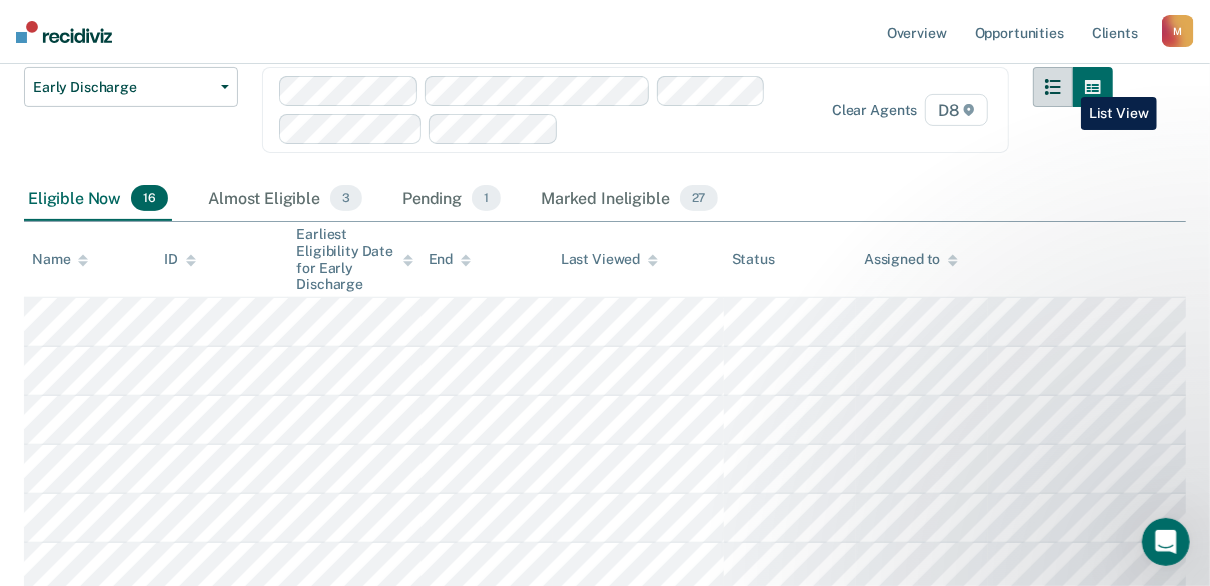 click 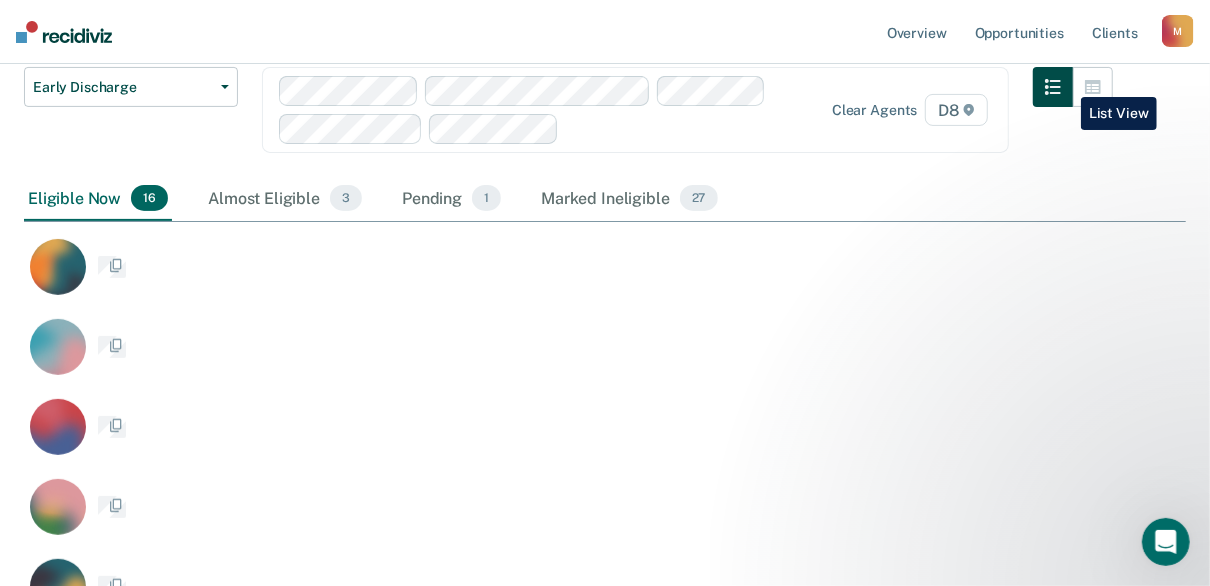 scroll, scrollTop: 0, scrollLeft: 0, axis: both 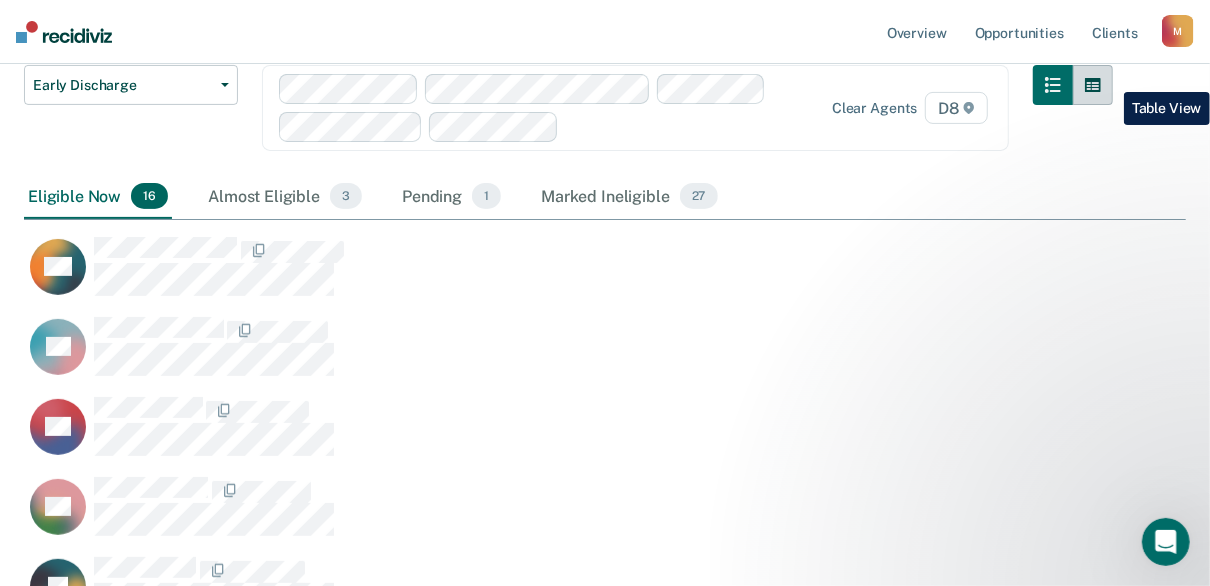 click 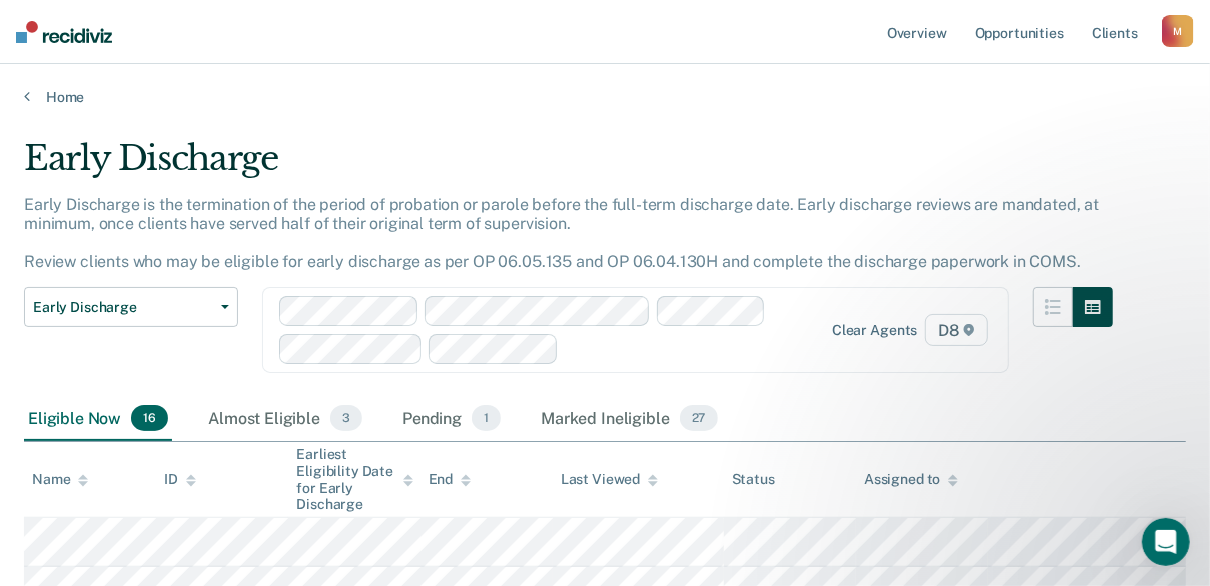 scroll, scrollTop: 0, scrollLeft: 0, axis: both 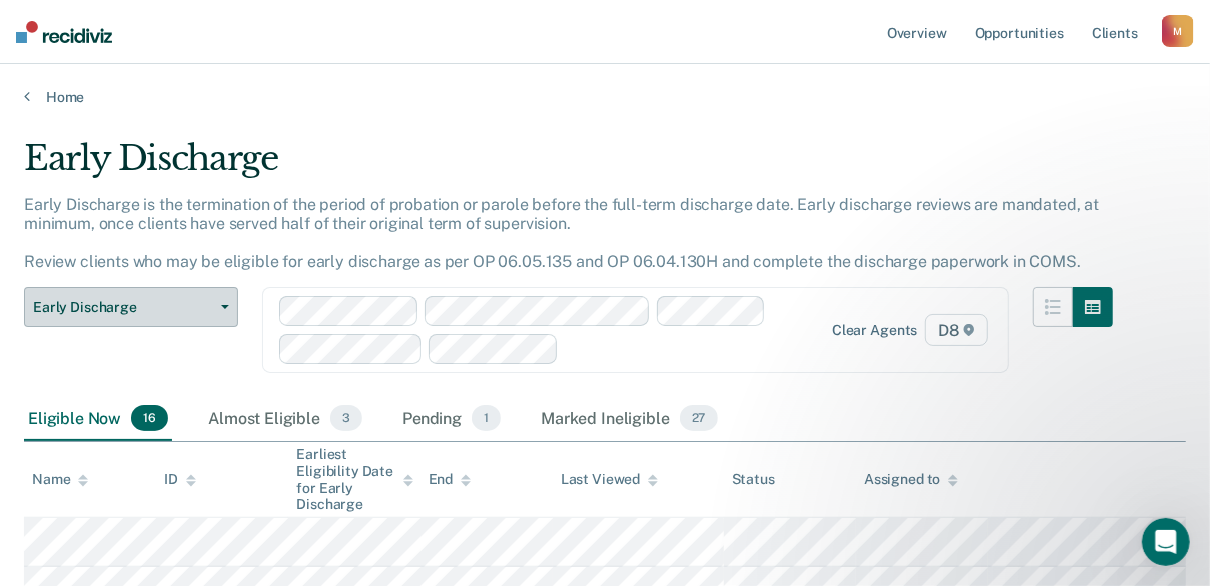 click on "Early Discharge" at bounding box center [131, 307] 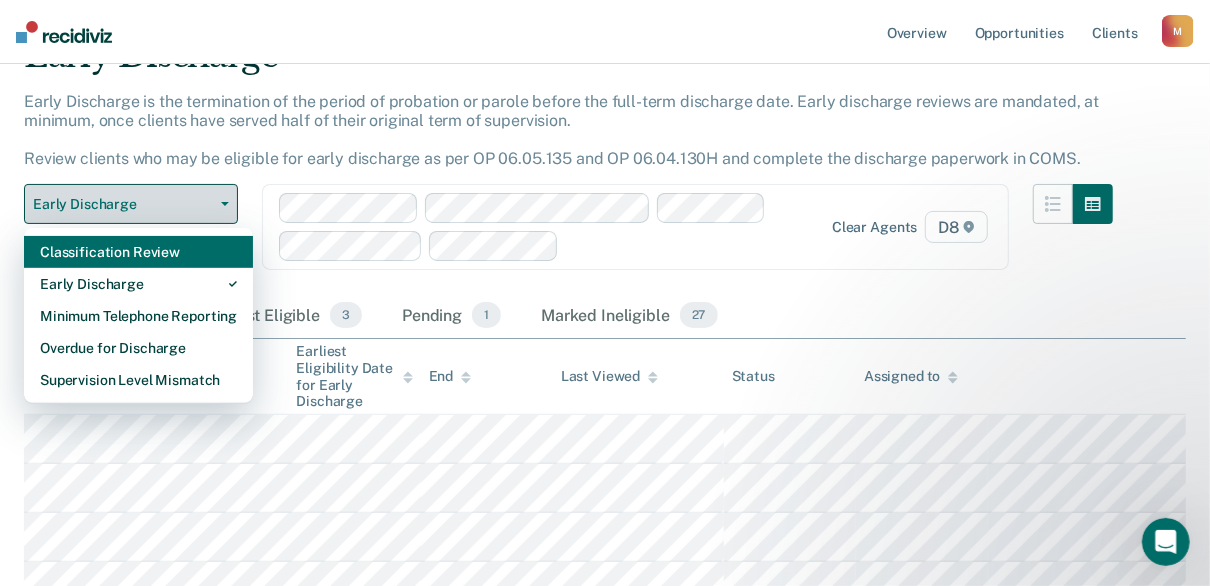 scroll, scrollTop: 222, scrollLeft: 0, axis: vertical 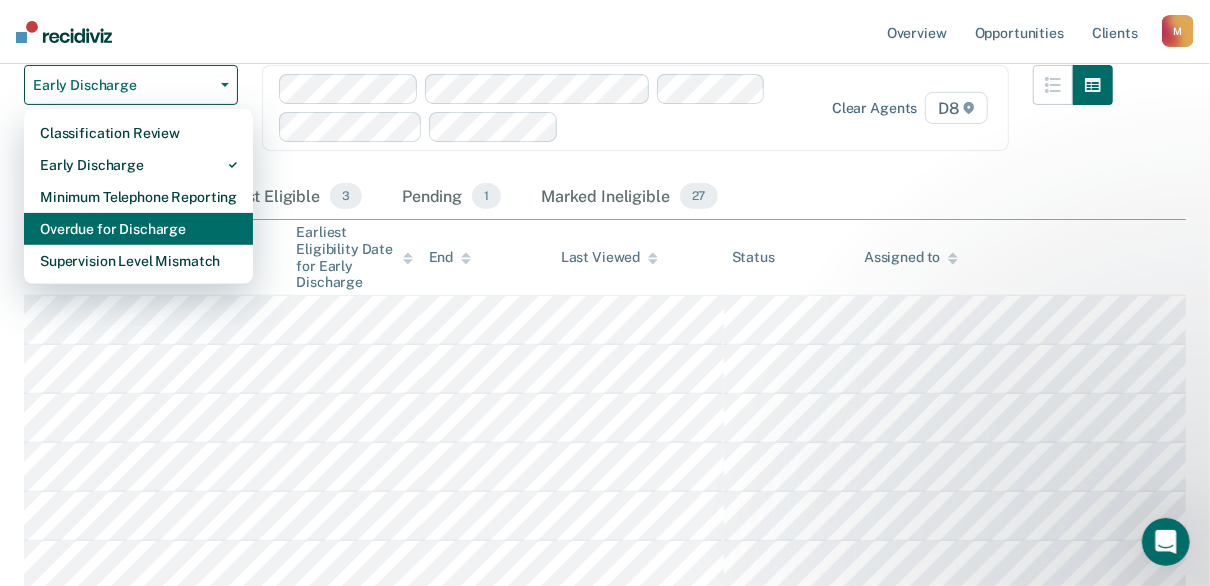 click on "Overdue for Discharge" at bounding box center (138, 229) 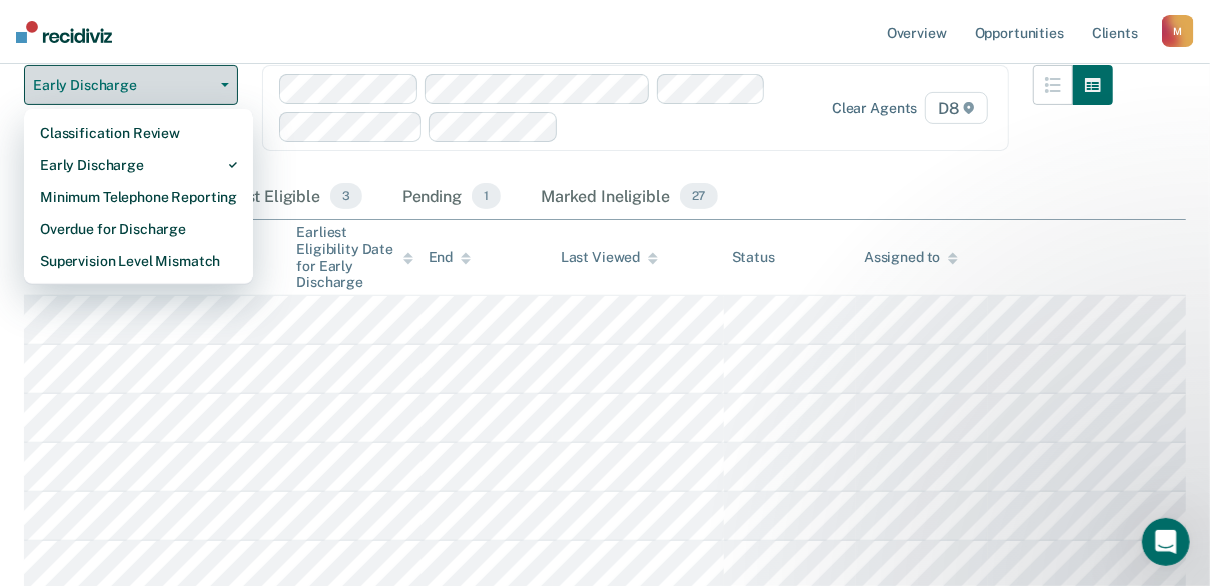 scroll, scrollTop: 0, scrollLeft: 0, axis: both 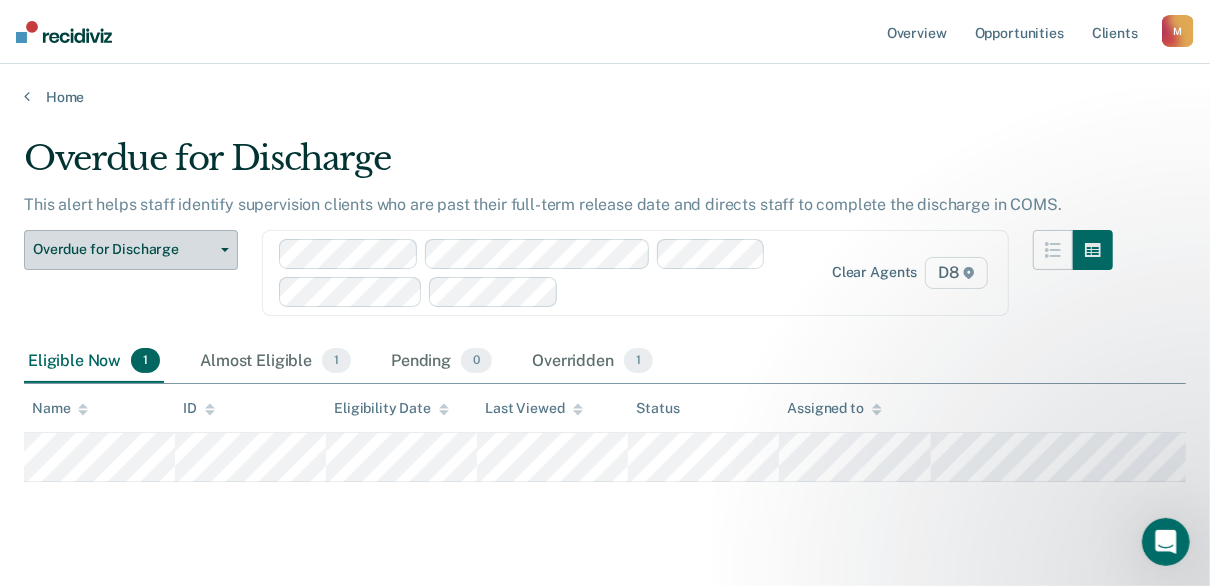 click on "Overdue for Discharge" at bounding box center [131, 250] 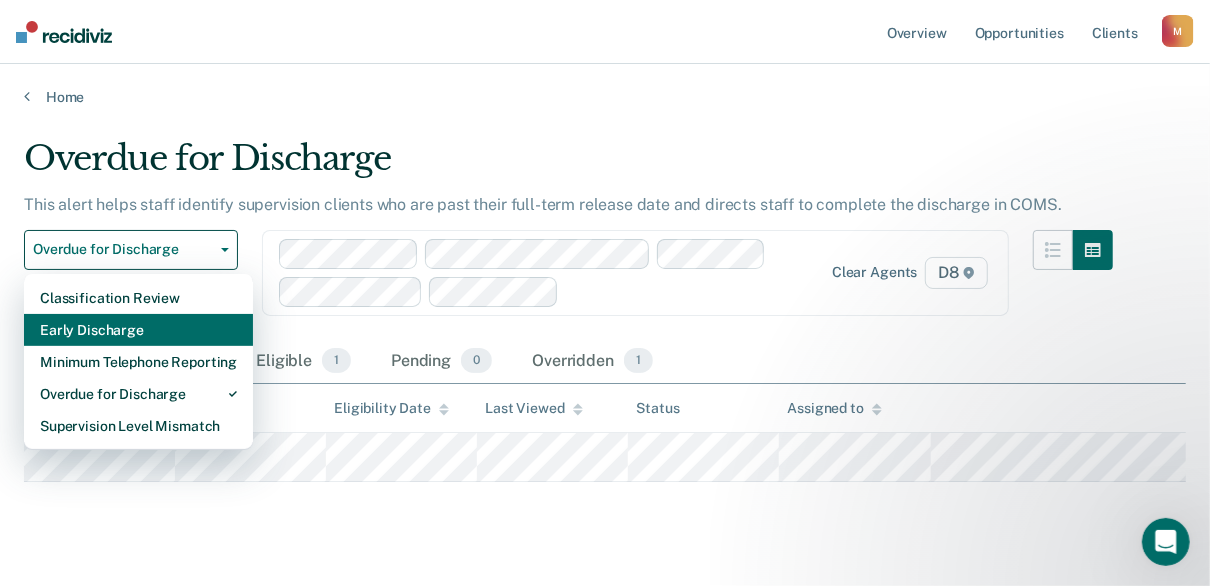 click on "Early Discharge" at bounding box center (138, 330) 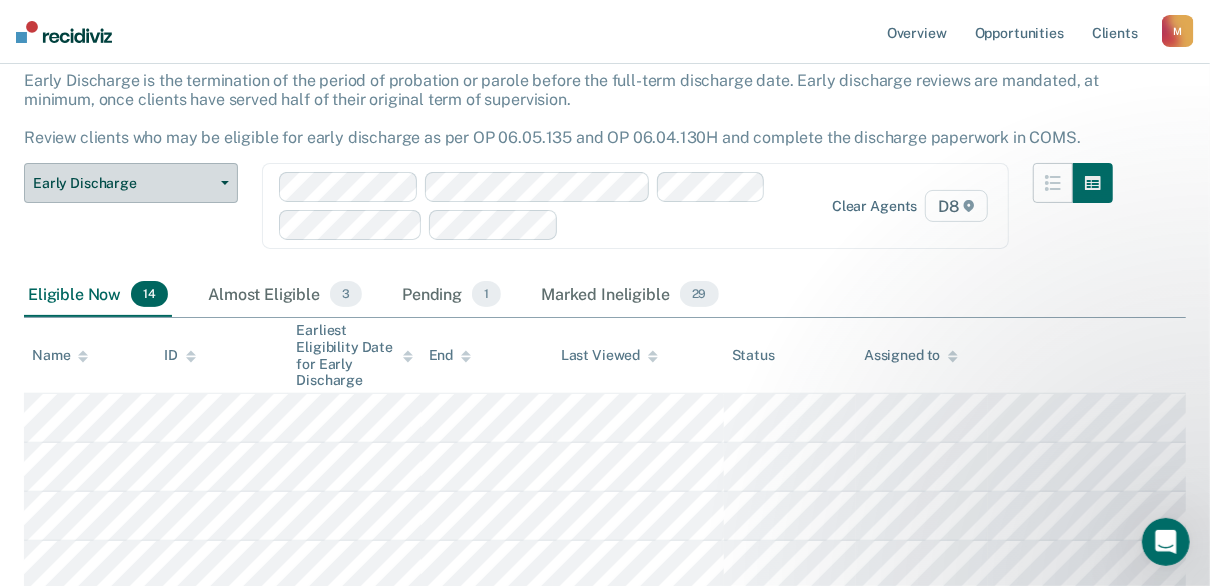 scroll, scrollTop: 222, scrollLeft: 0, axis: vertical 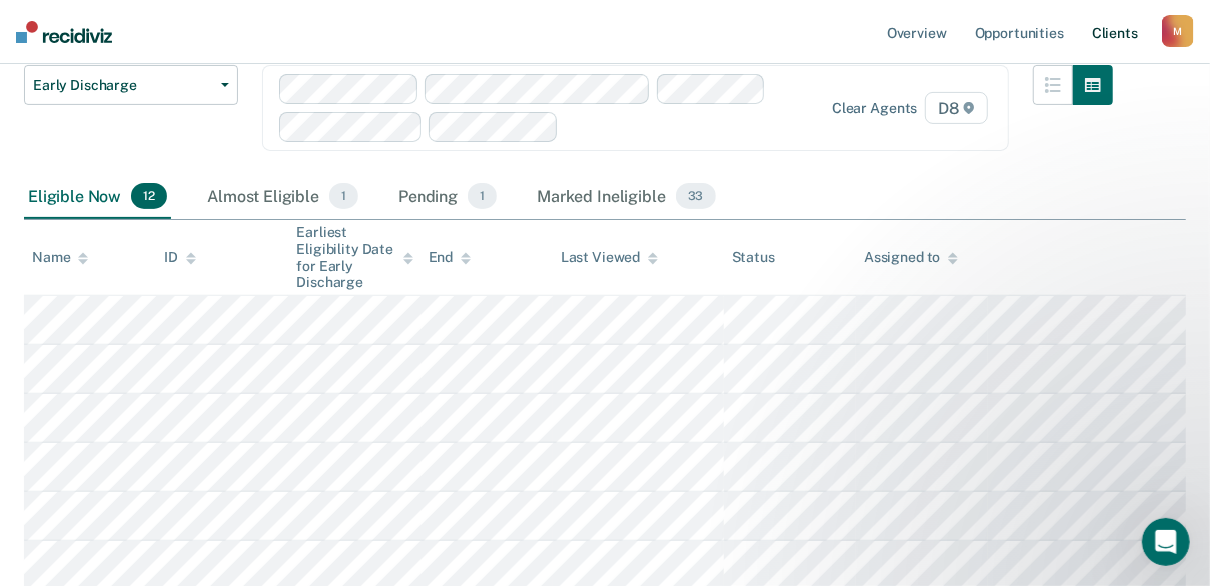 click on "Client s" at bounding box center [1115, 32] 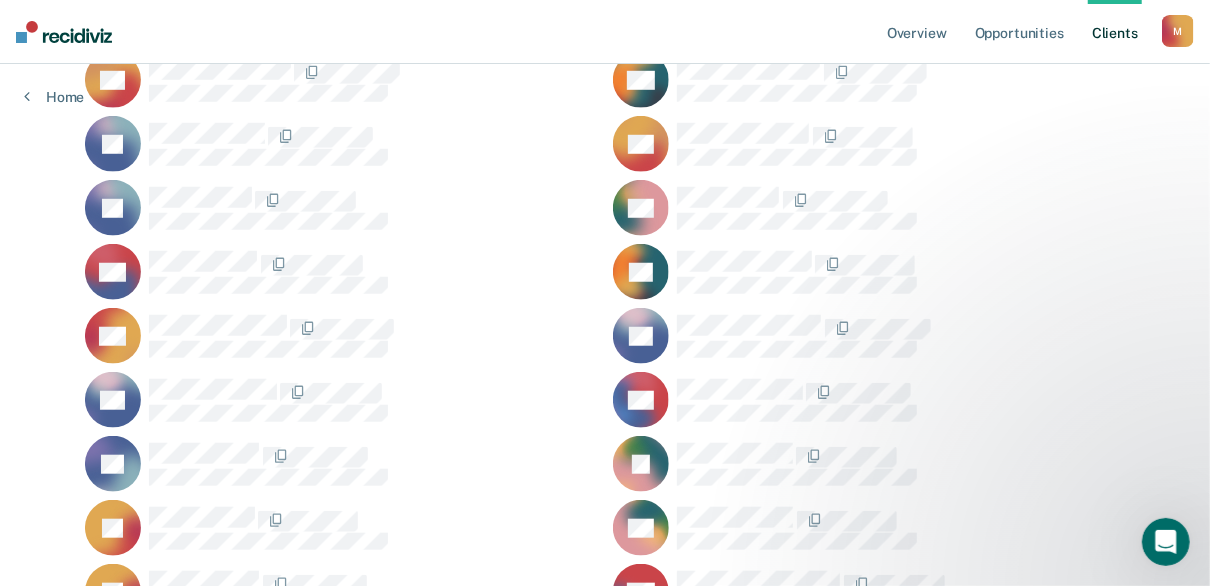 scroll, scrollTop: 778, scrollLeft: 0, axis: vertical 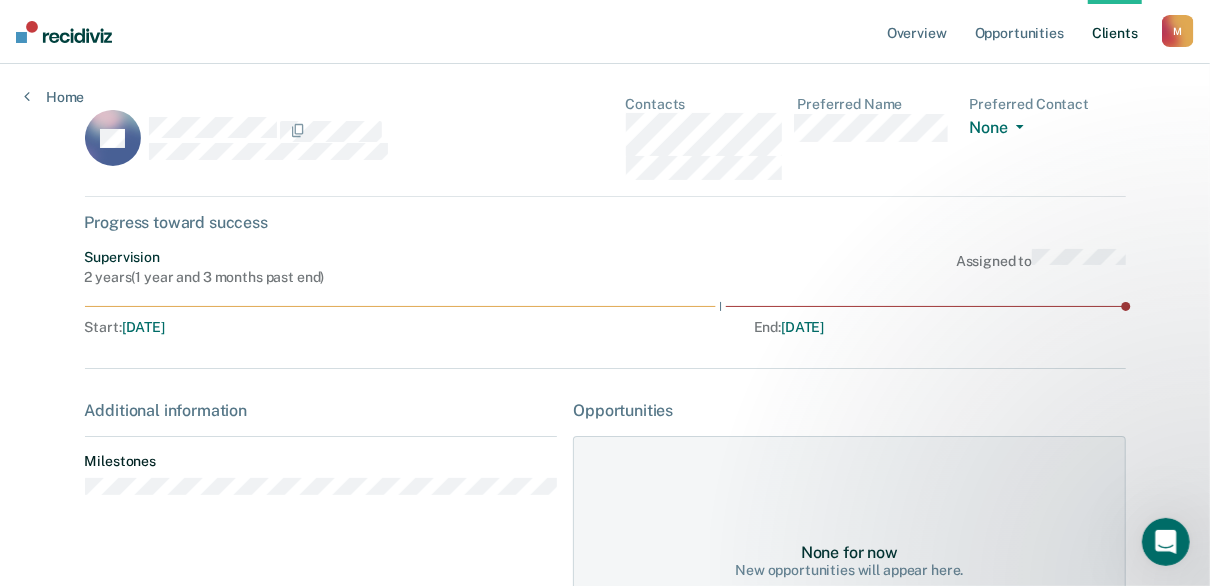 click on "M" at bounding box center (1178, 31) 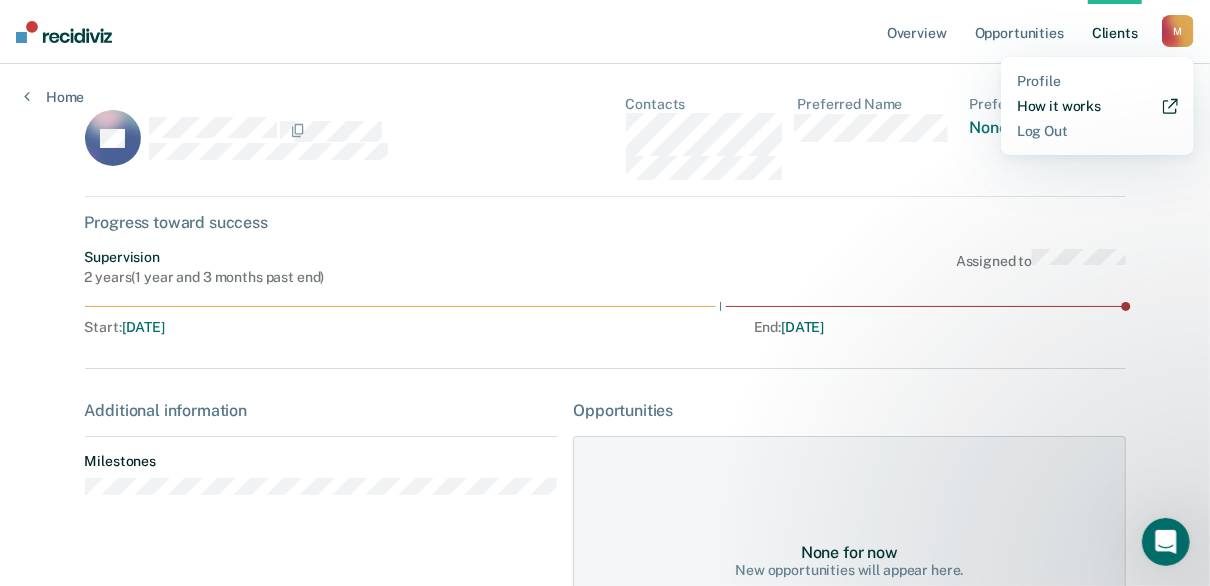 click on "How it works" at bounding box center [1097, 106] 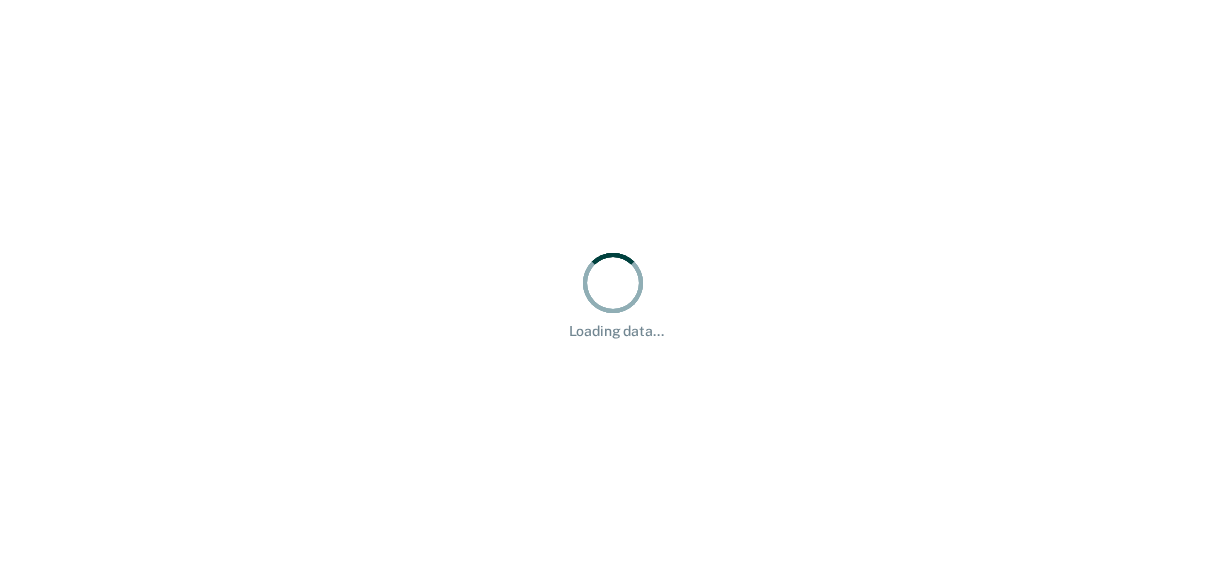 scroll, scrollTop: 0, scrollLeft: 0, axis: both 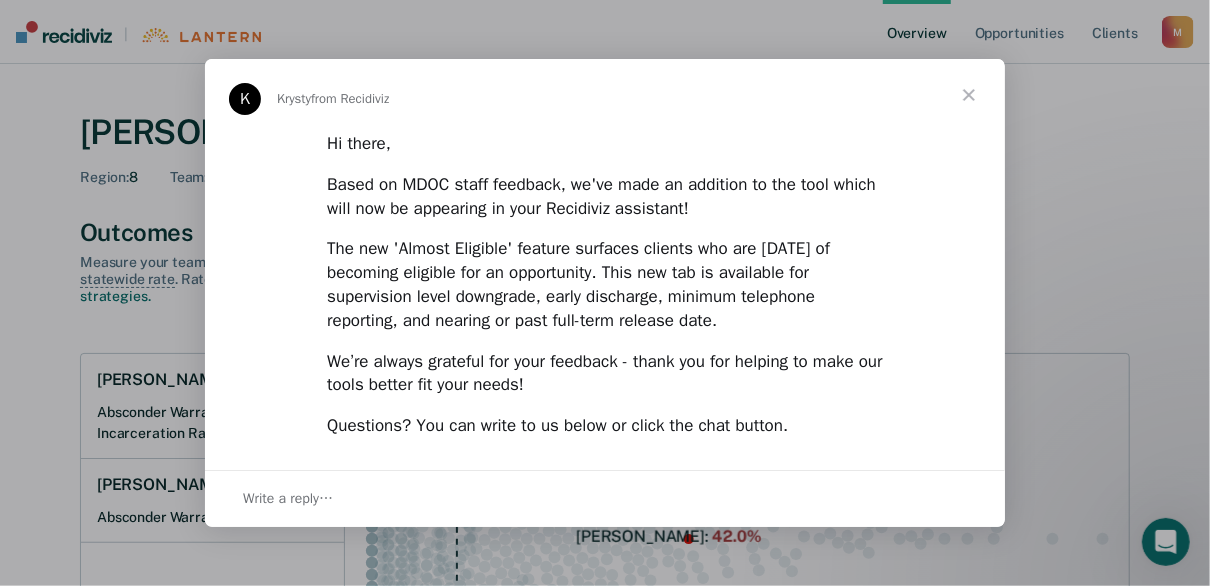 click at bounding box center (969, 95) 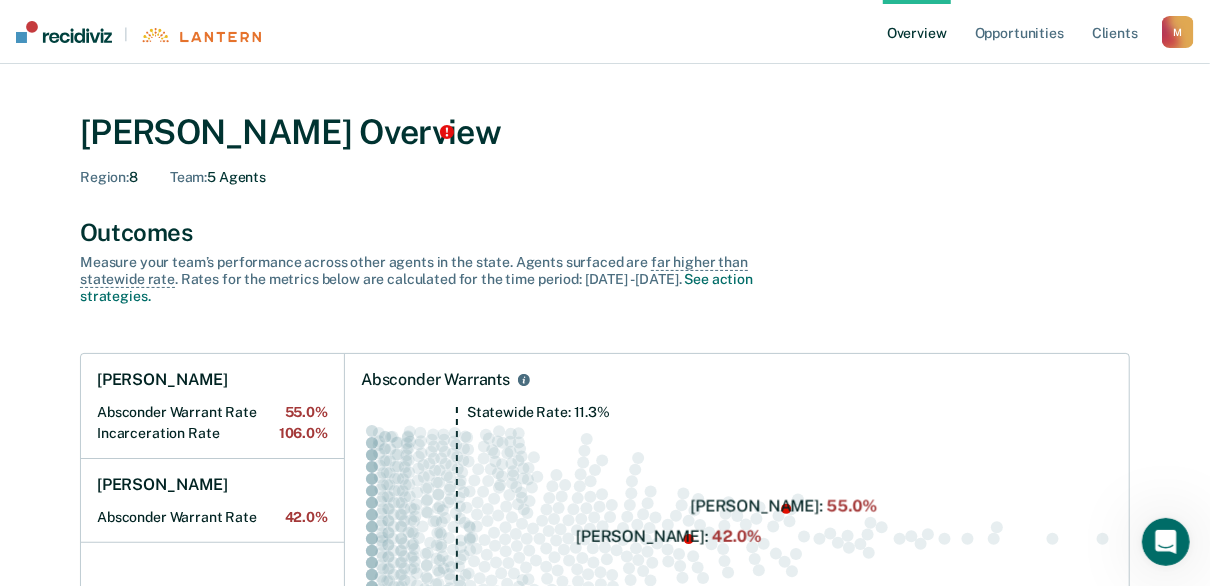 click on "M" at bounding box center (1178, 32) 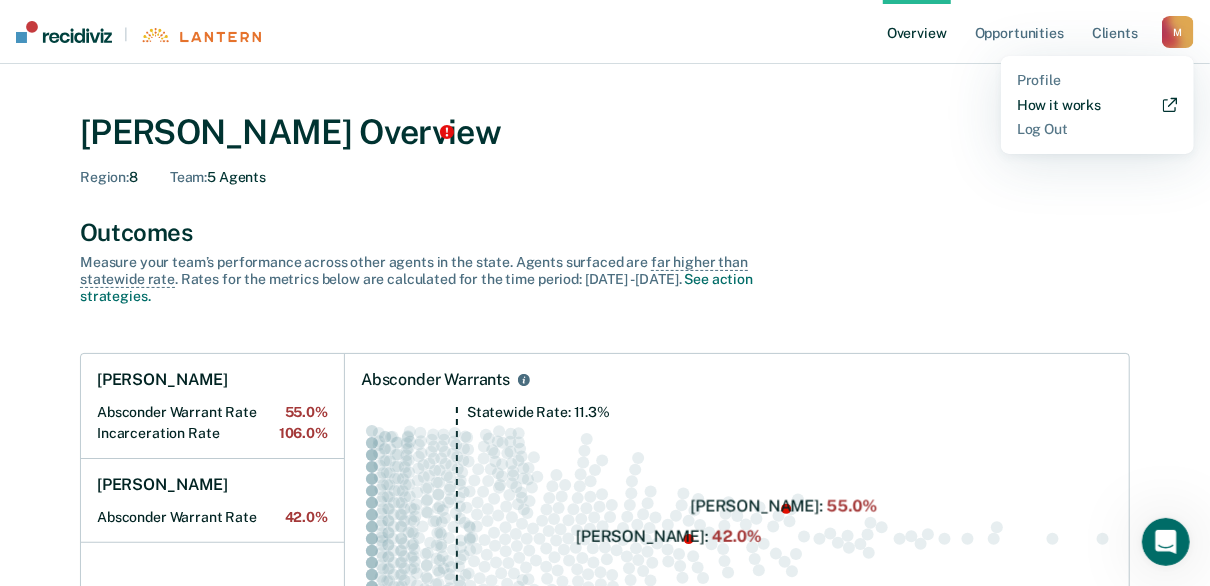 click 